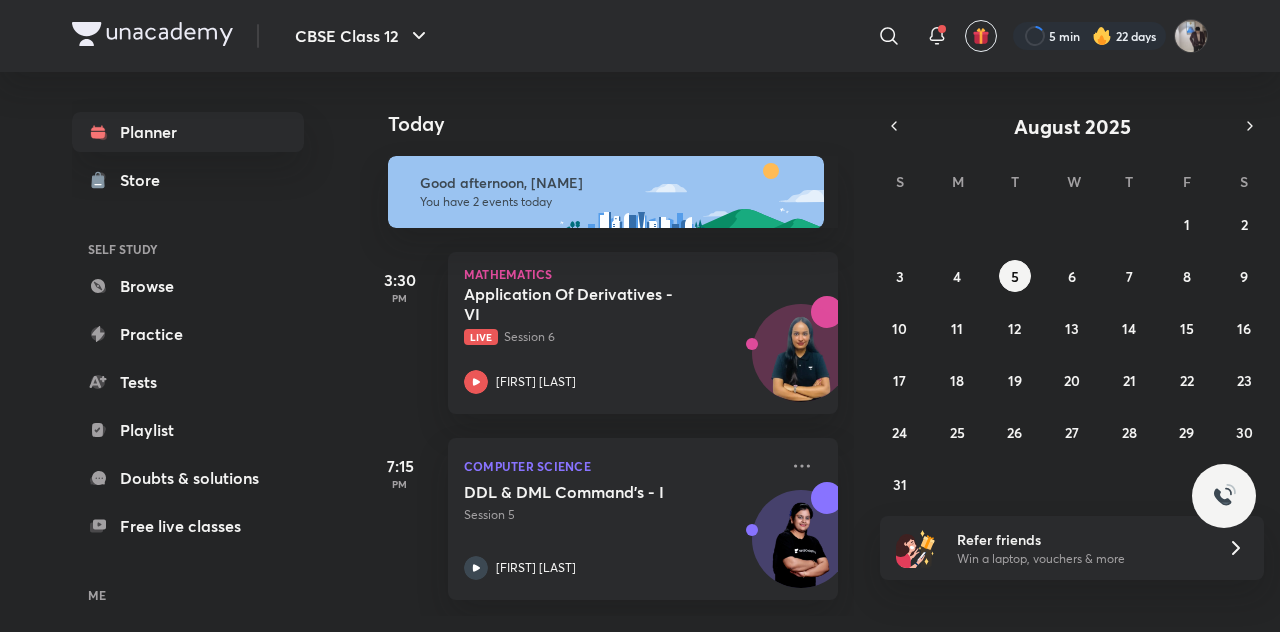 scroll, scrollTop: 0, scrollLeft: 0, axis: both 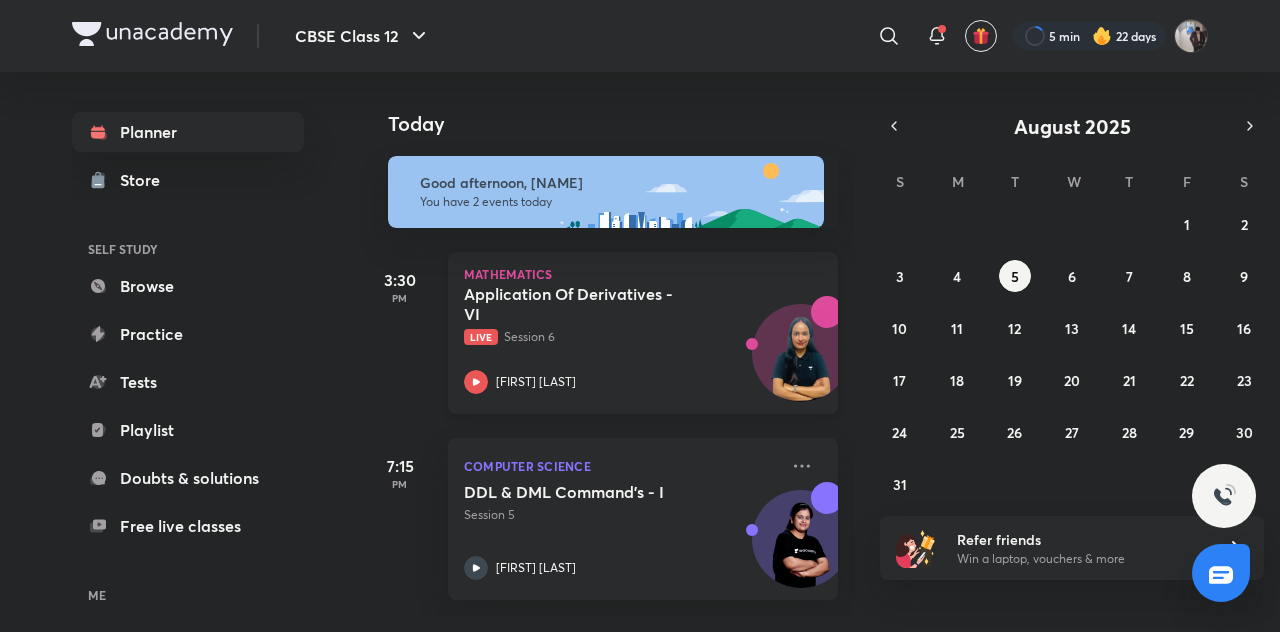 click on "Application Of Derivatives - VI" at bounding box center (588, 304) 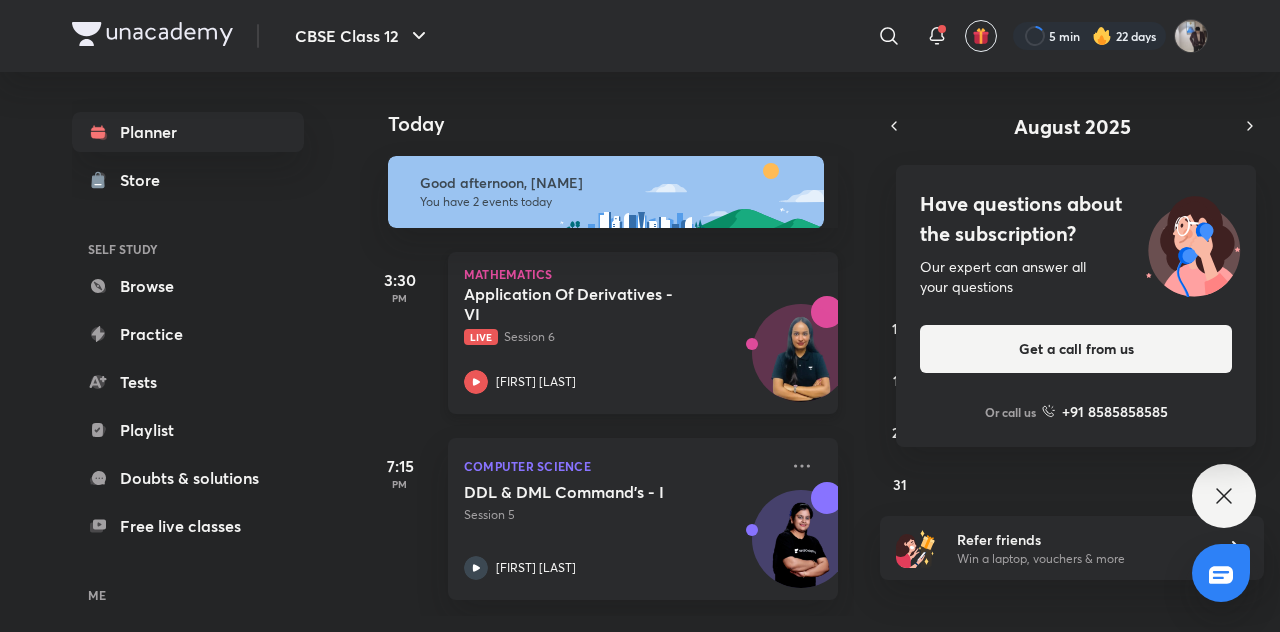 click on "Application Of Derivatives - VI" at bounding box center [588, 304] 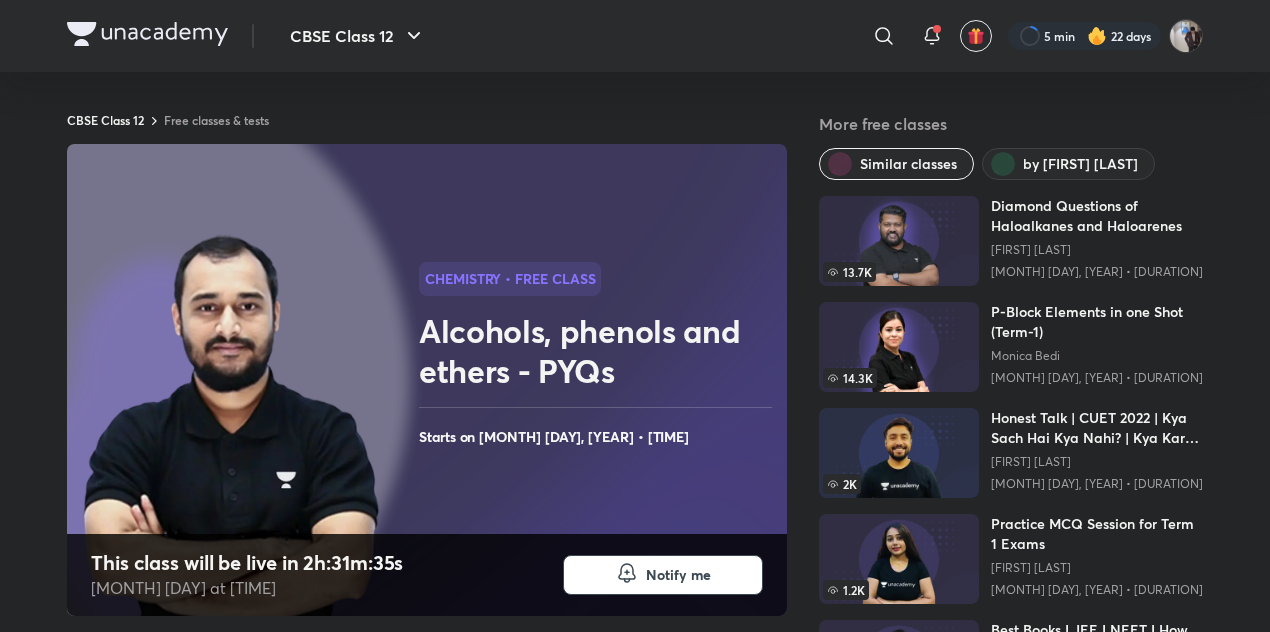 scroll, scrollTop: 0, scrollLeft: 0, axis: both 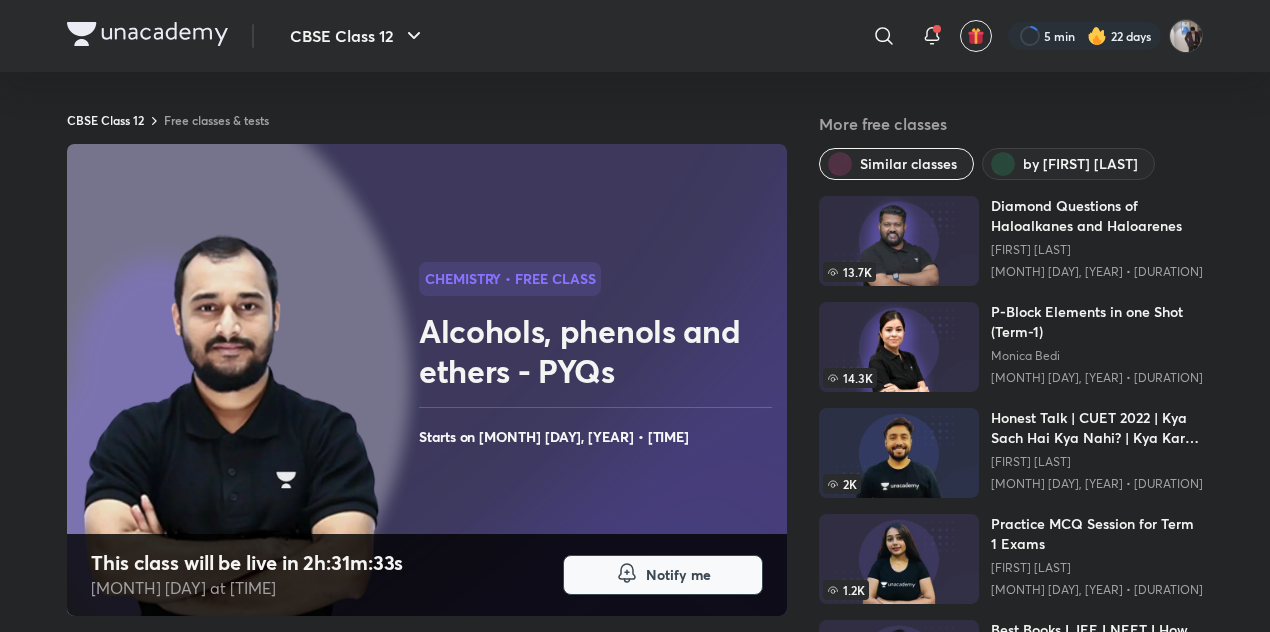 click on "Notify me" at bounding box center (678, 575) 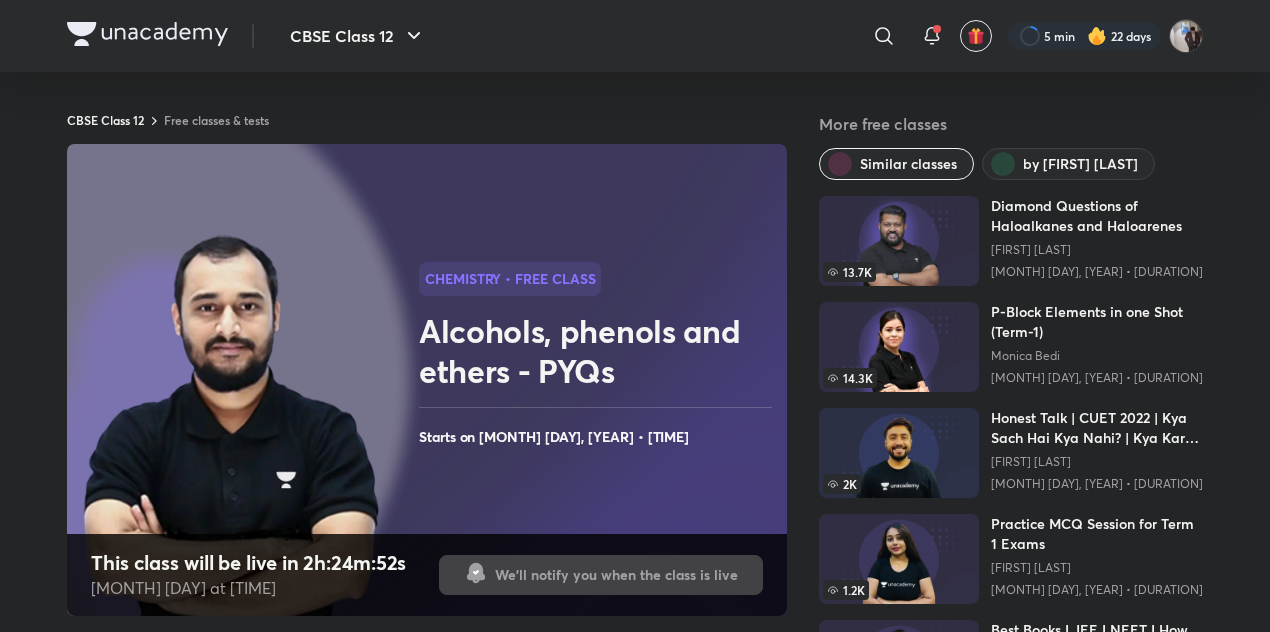 click at bounding box center (147, 34) 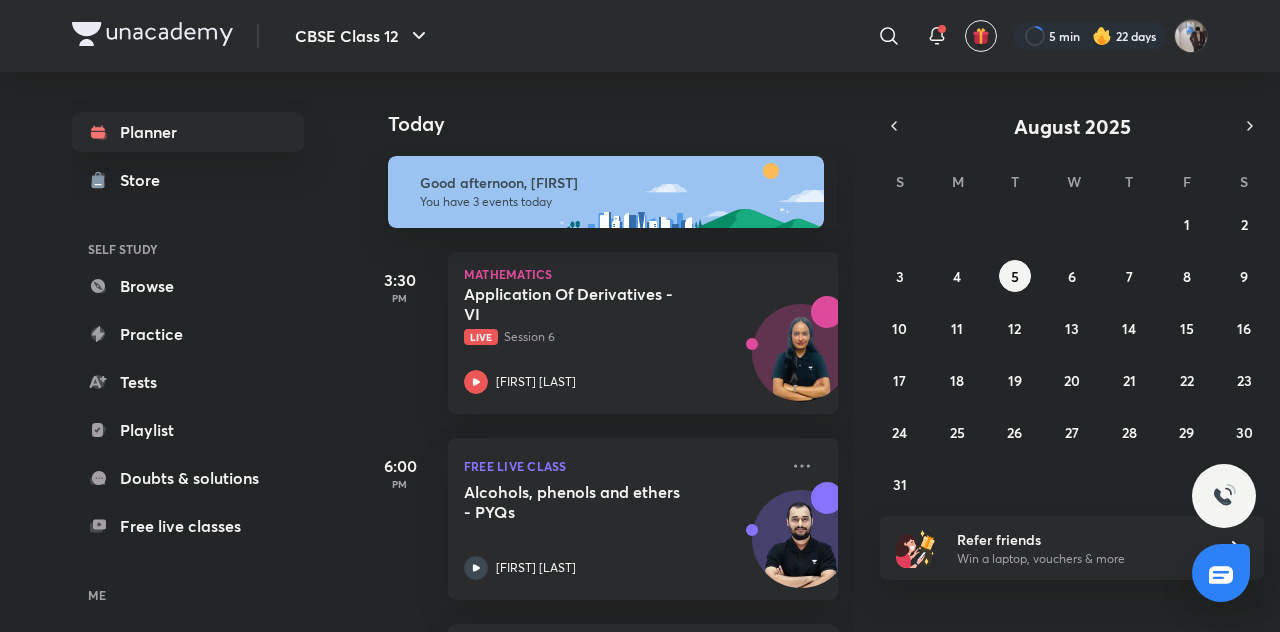 scroll, scrollTop: 0, scrollLeft: 0, axis: both 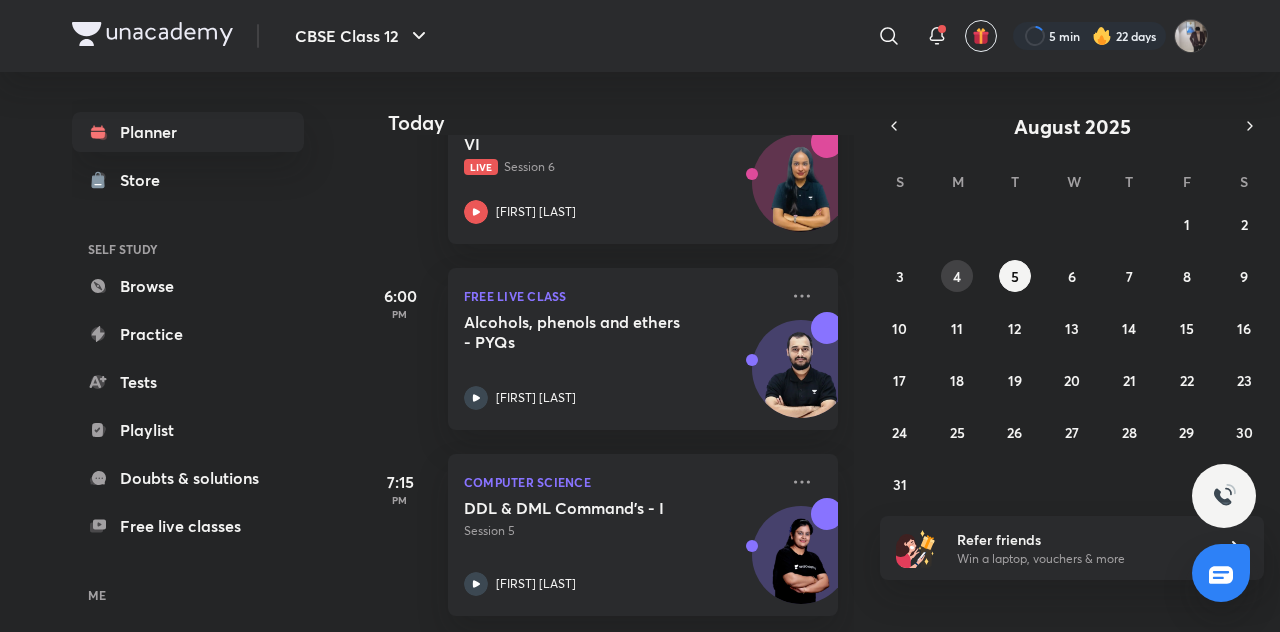 click on "4" at bounding box center [957, 276] 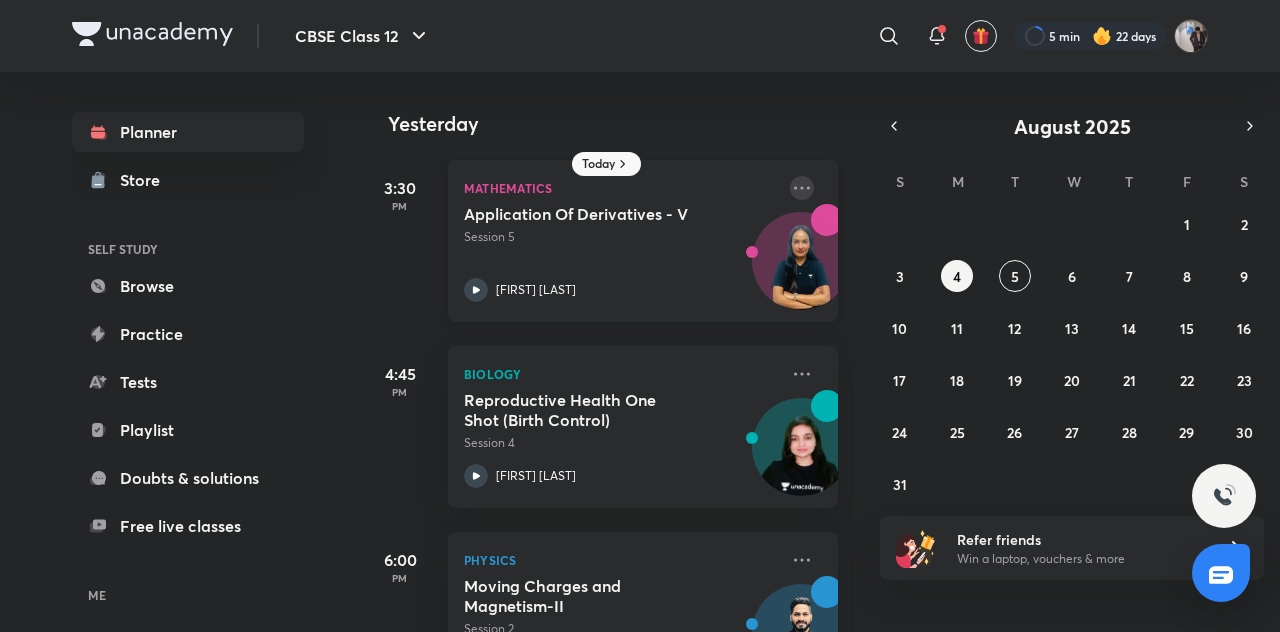 click 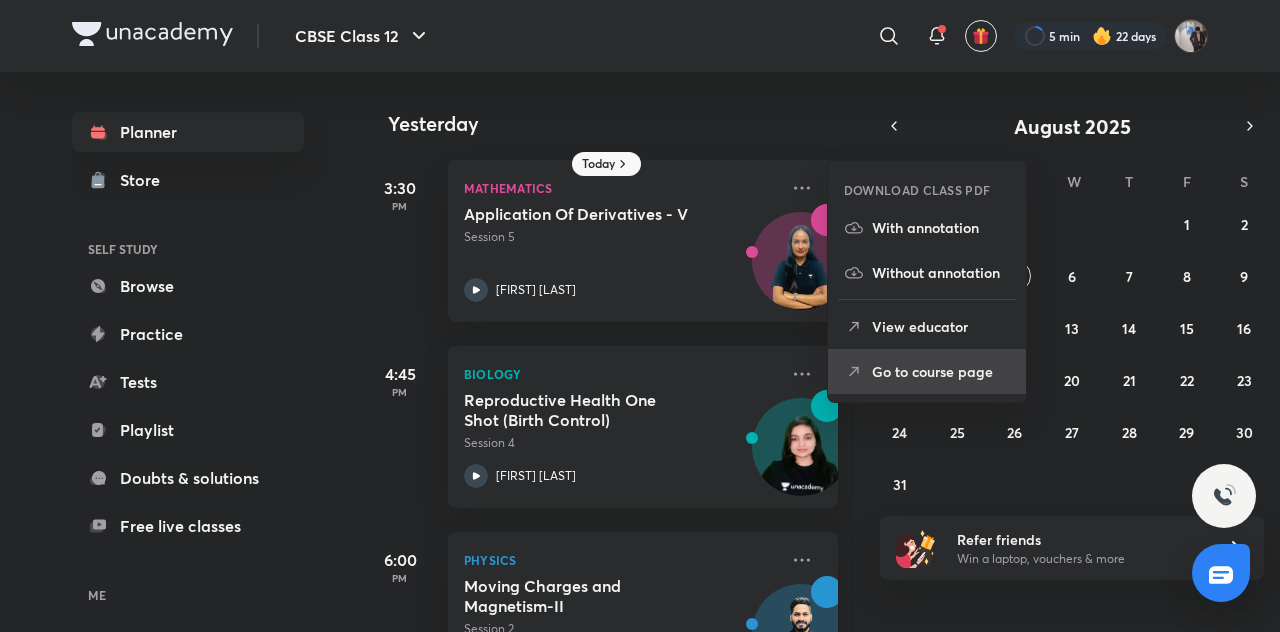 click on "Go to course page" at bounding box center (941, 371) 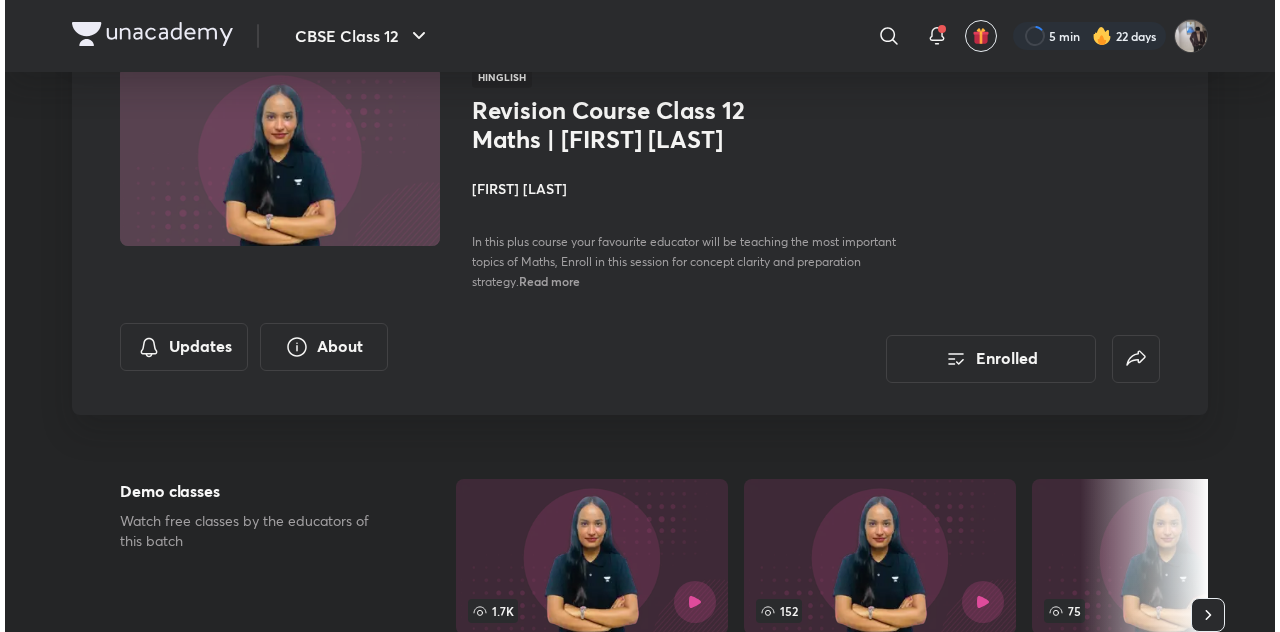 scroll, scrollTop: 92, scrollLeft: 0, axis: vertical 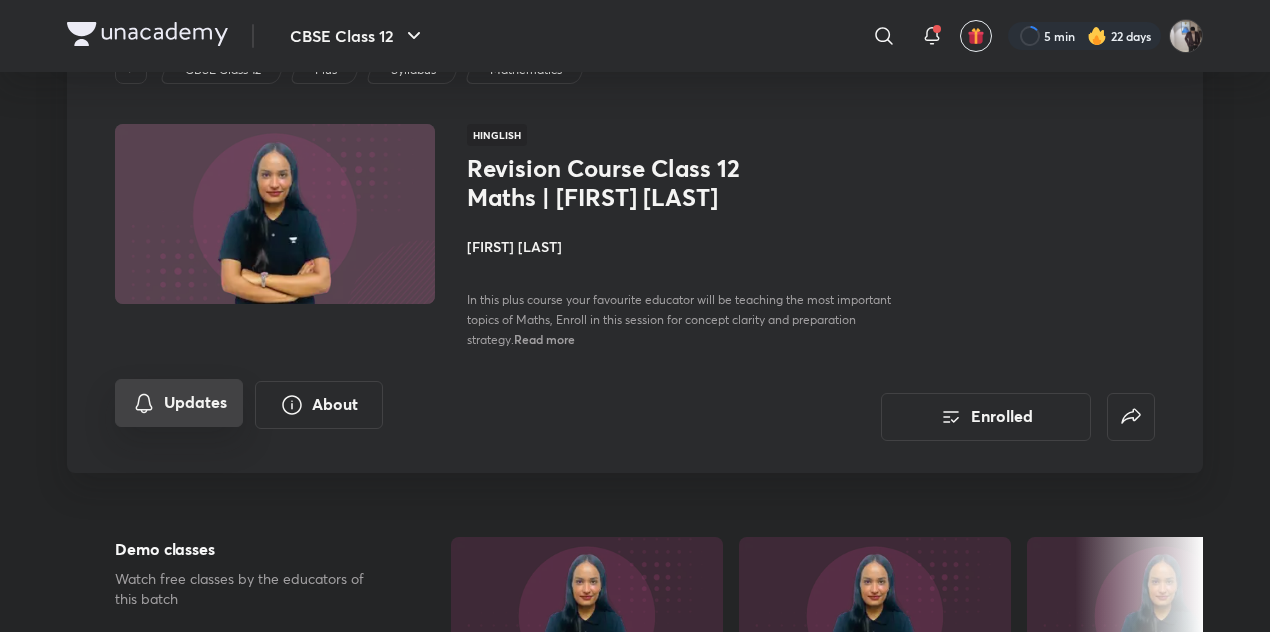 click on "Updates" at bounding box center (179, 403) 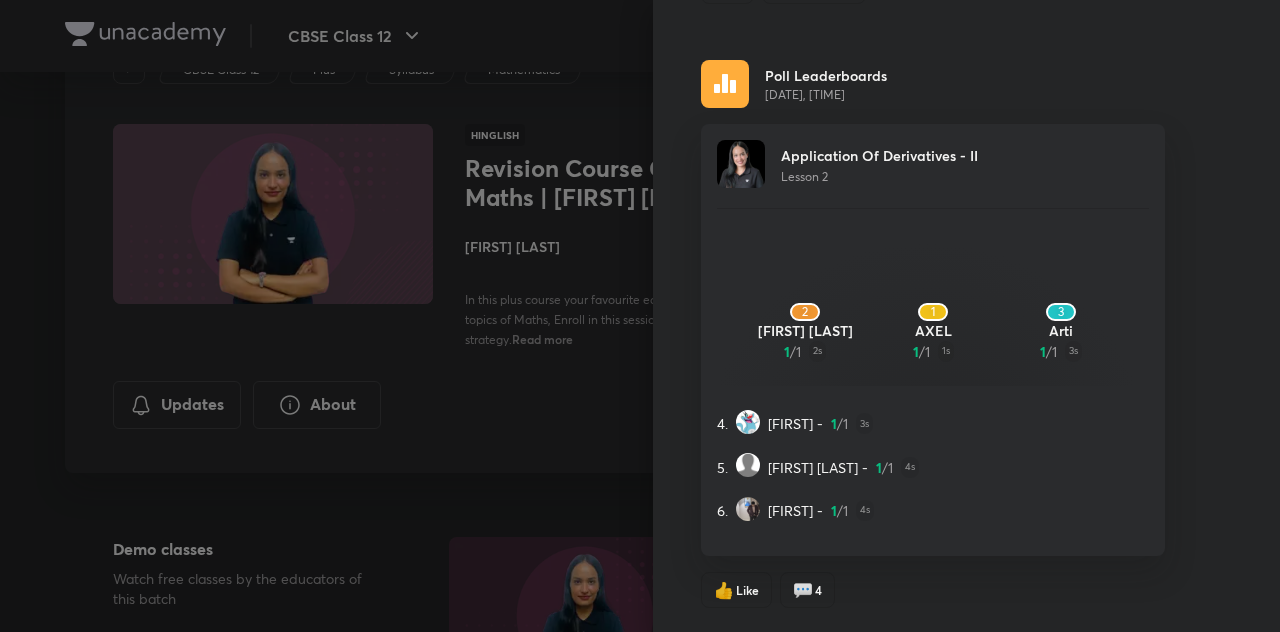 scroll, scrollTop: 786, scrollLeft: 0, axis: vertical 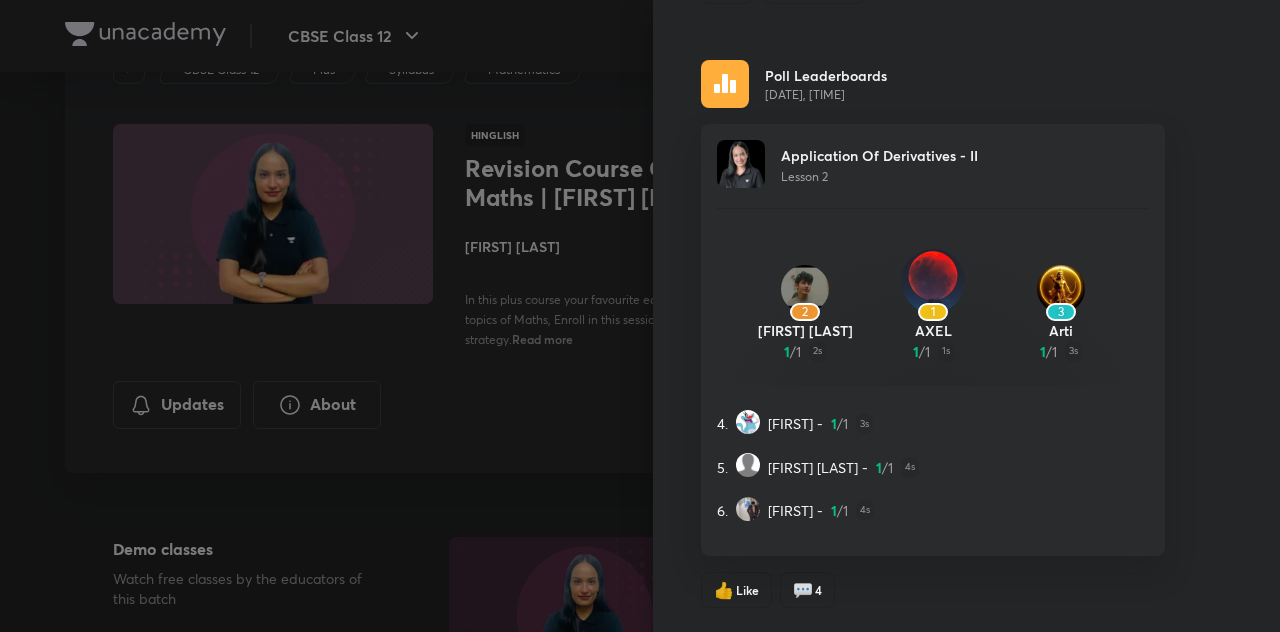click on "💬" at bounding box center [803, 590] 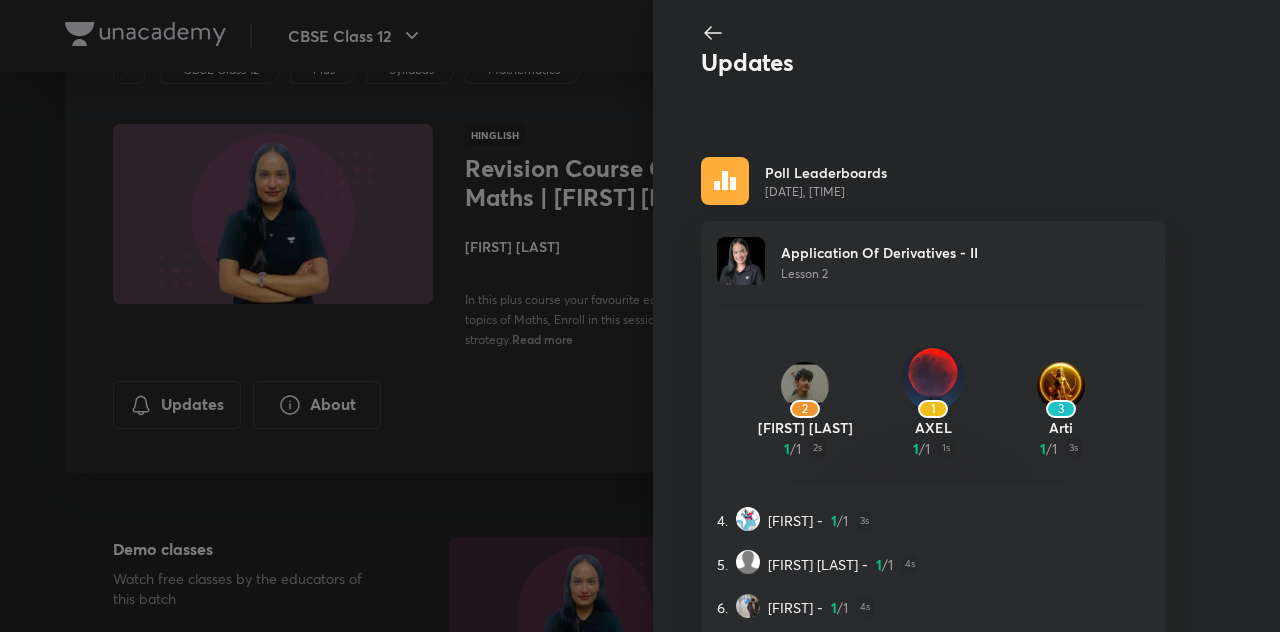 scroll, scrollTop: 0, scrollLeft: 0, axis: both 